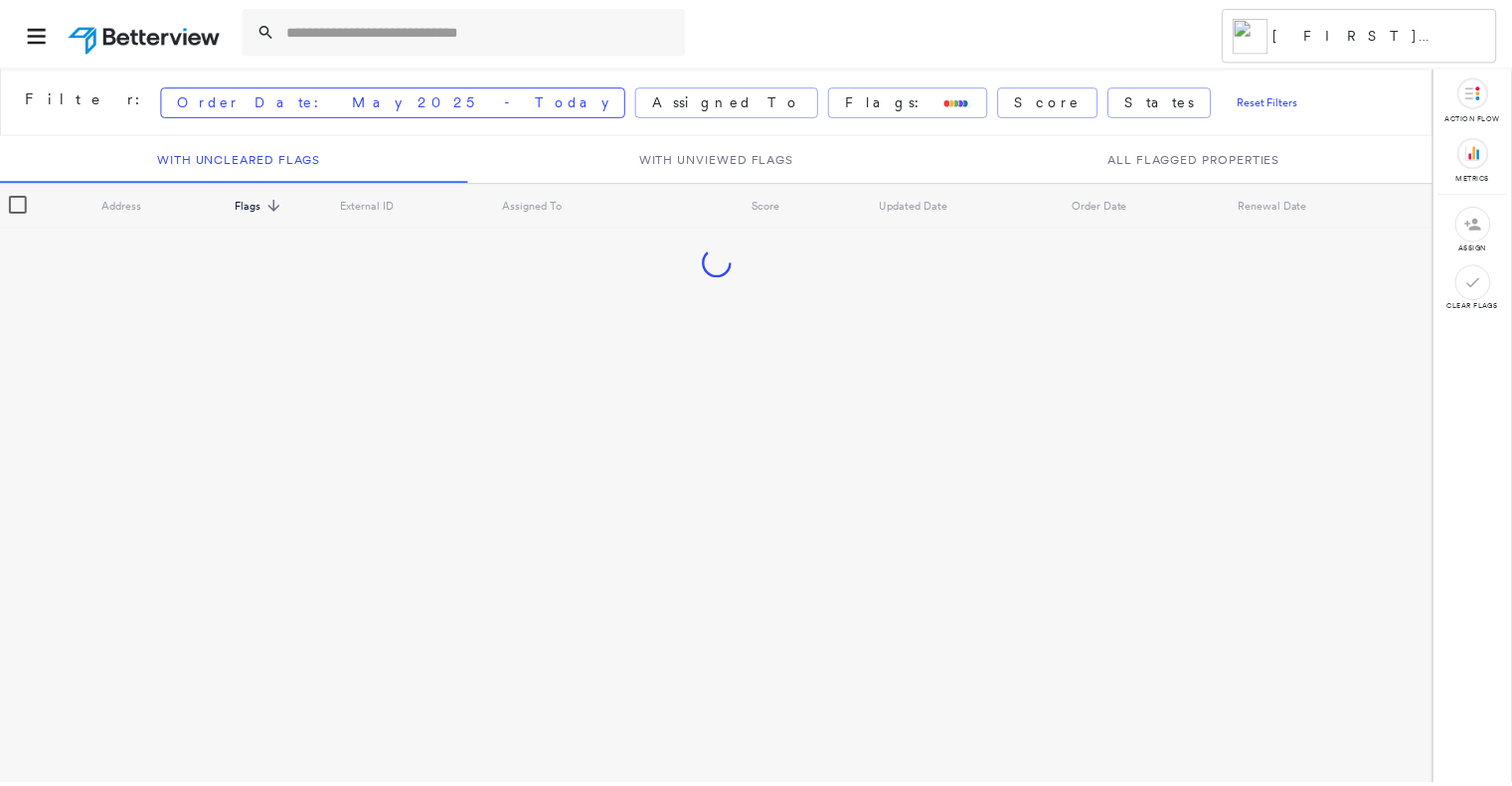 scroll, scrollTop: 0, scrollLeft: 0, axis: both 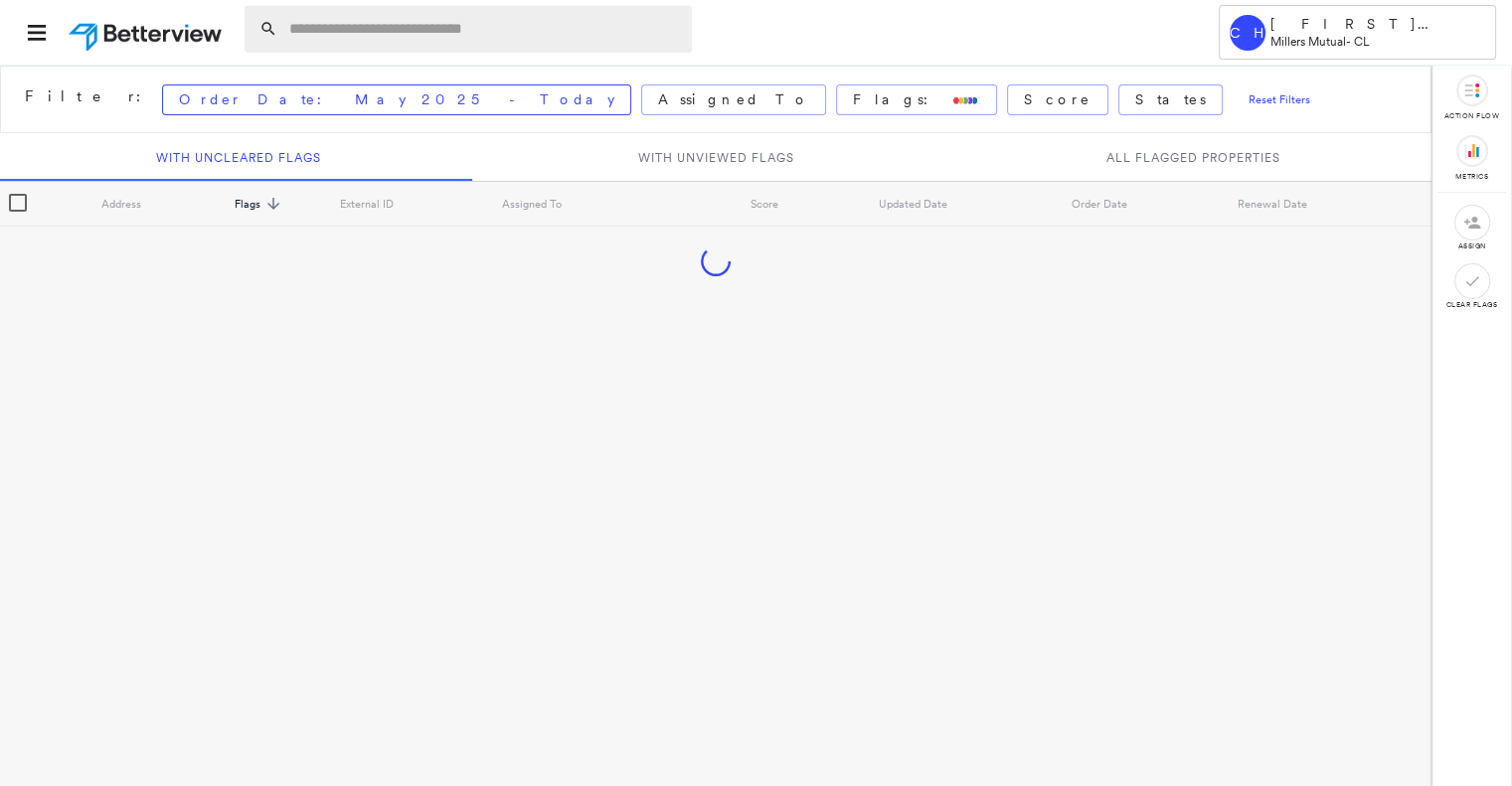 click at bounding box center [484, 29] 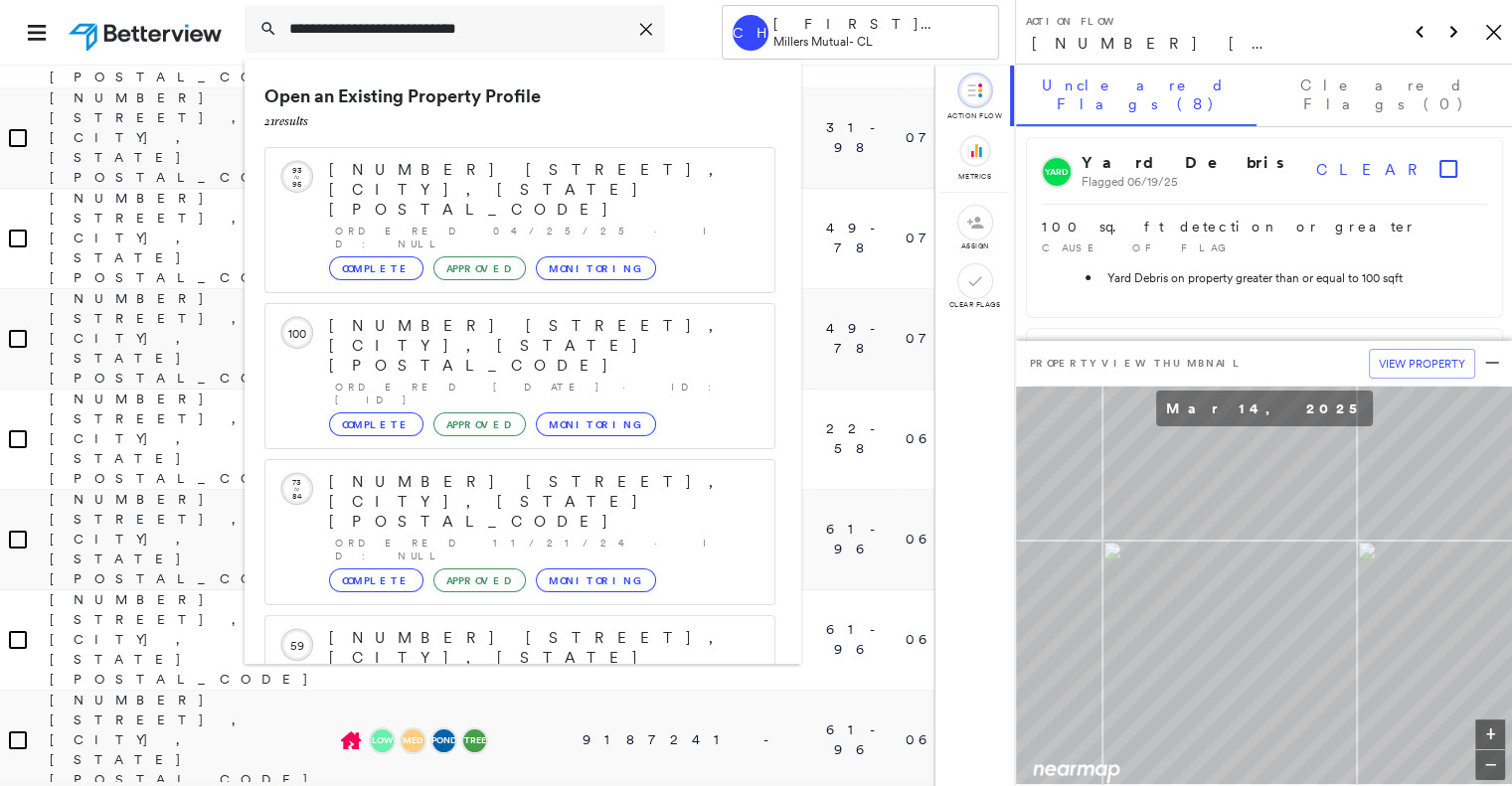 scroll, scrollTop: 1093, scrollLeft: 0, axis: vertical 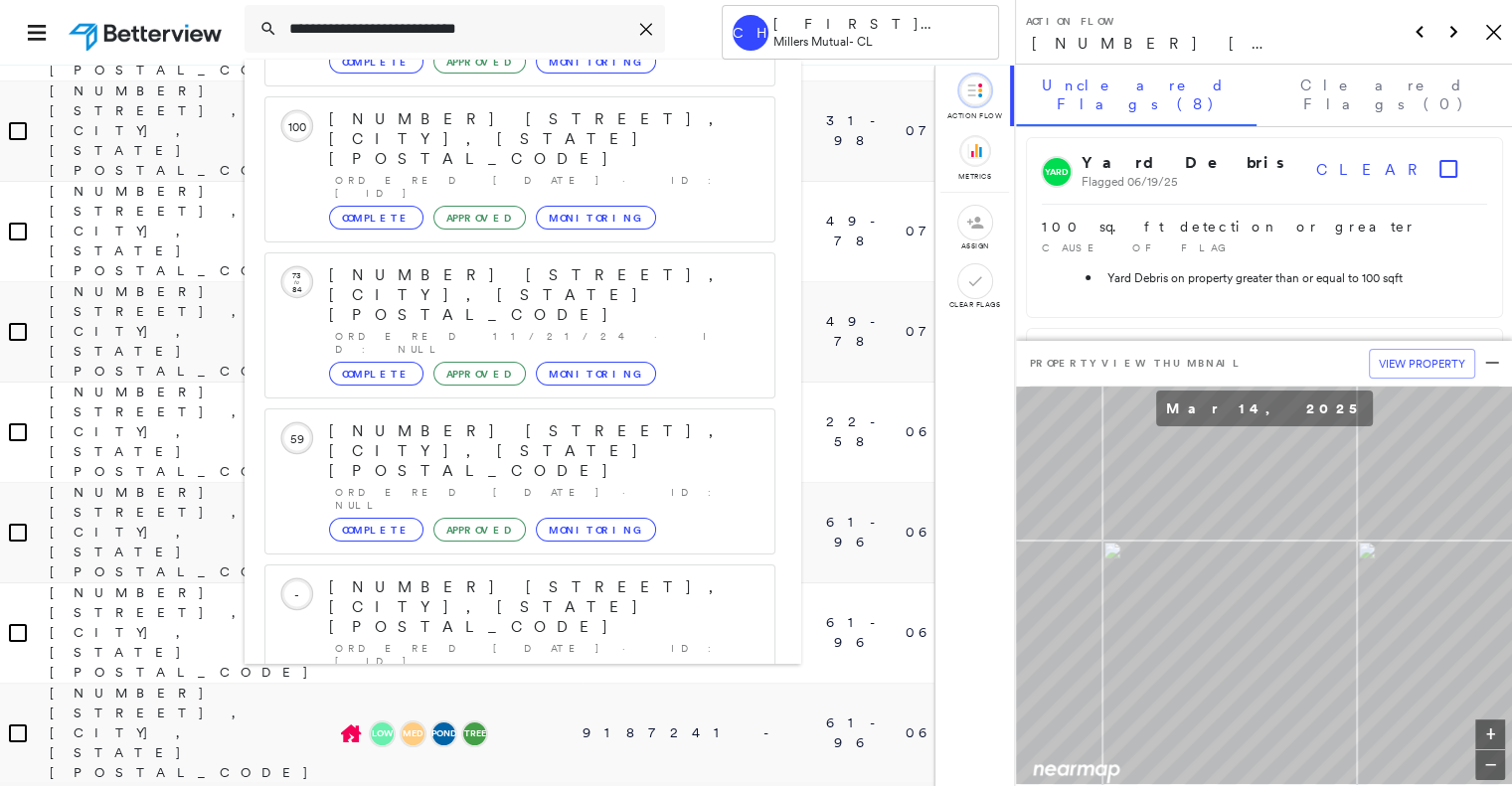 type on "**********" 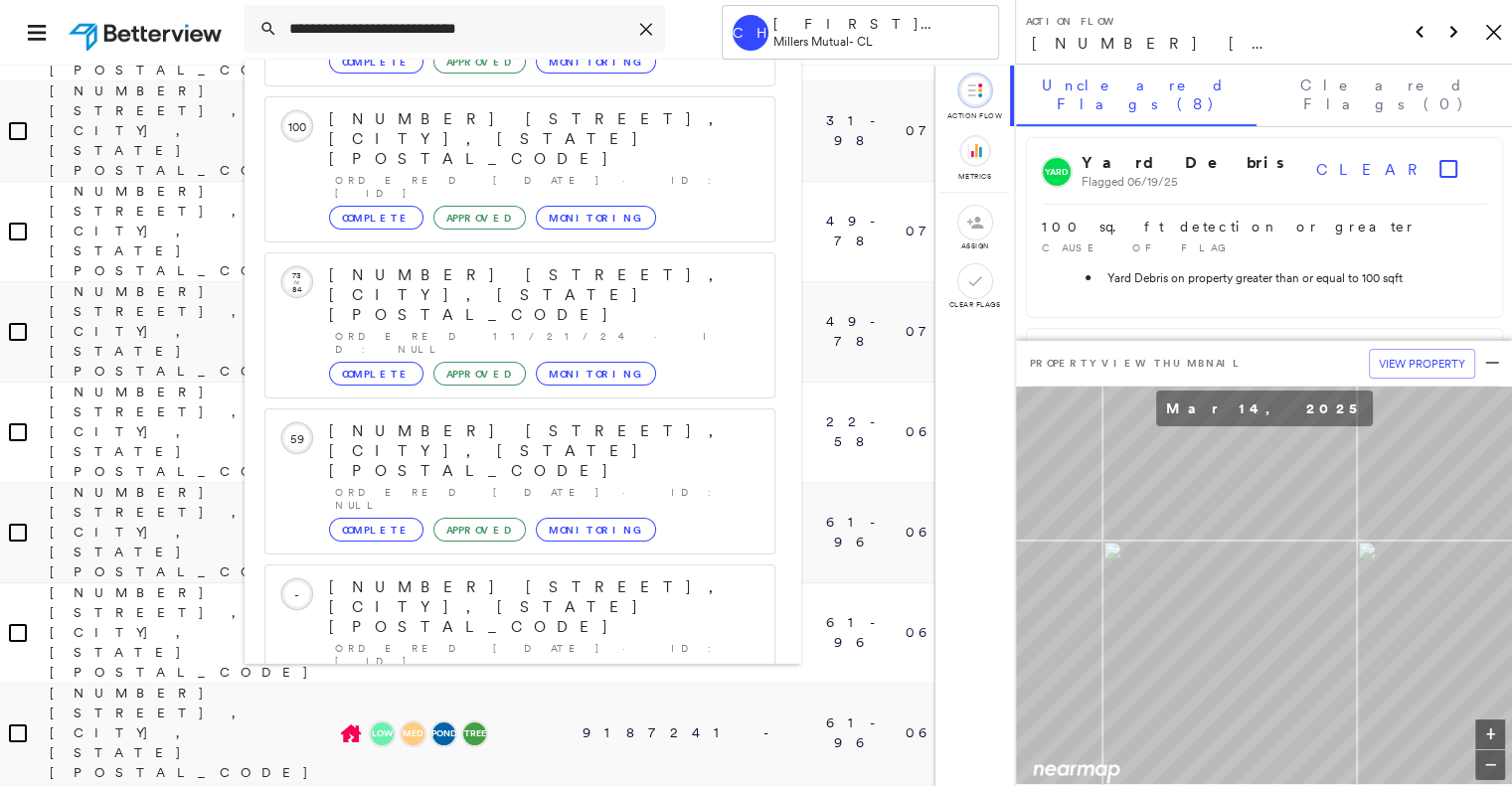 click on "[NUMBER] [STREET], [CITY], [STATE] [POSTAL_CODE]" at bounding box center [498, 897] 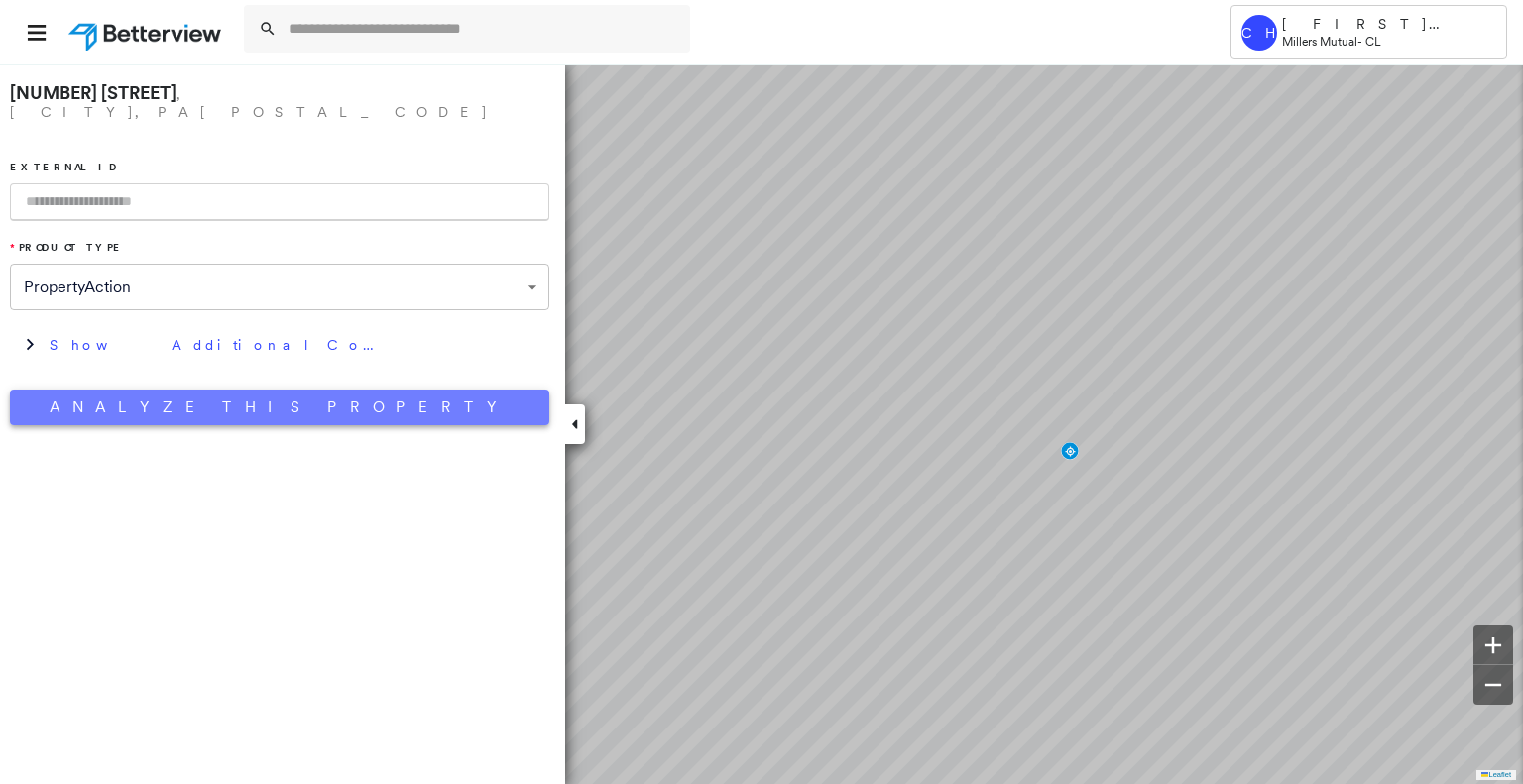click on "Analyze This Property" at bounding box center [280, 407] 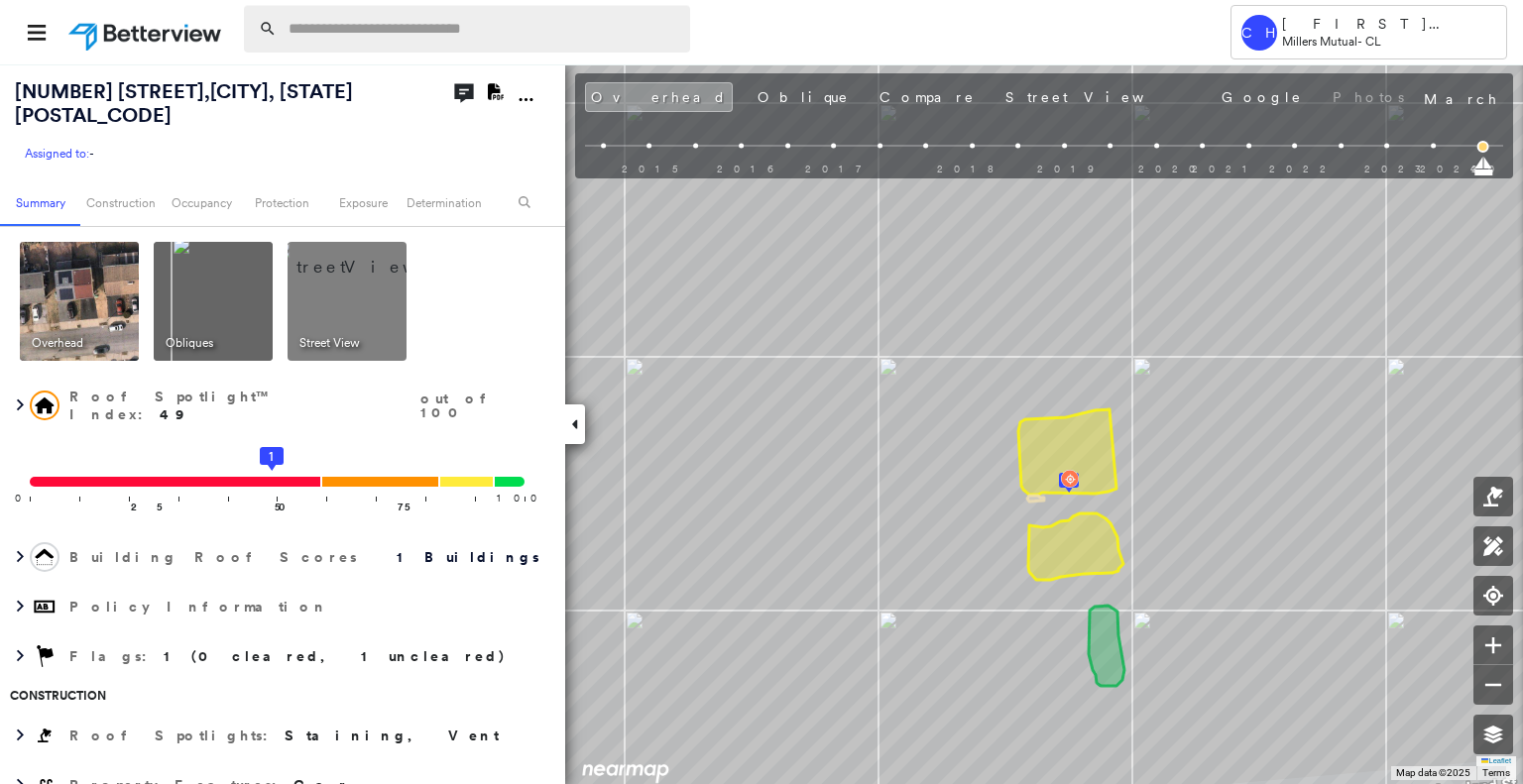 click at bounding box center (483, 29) 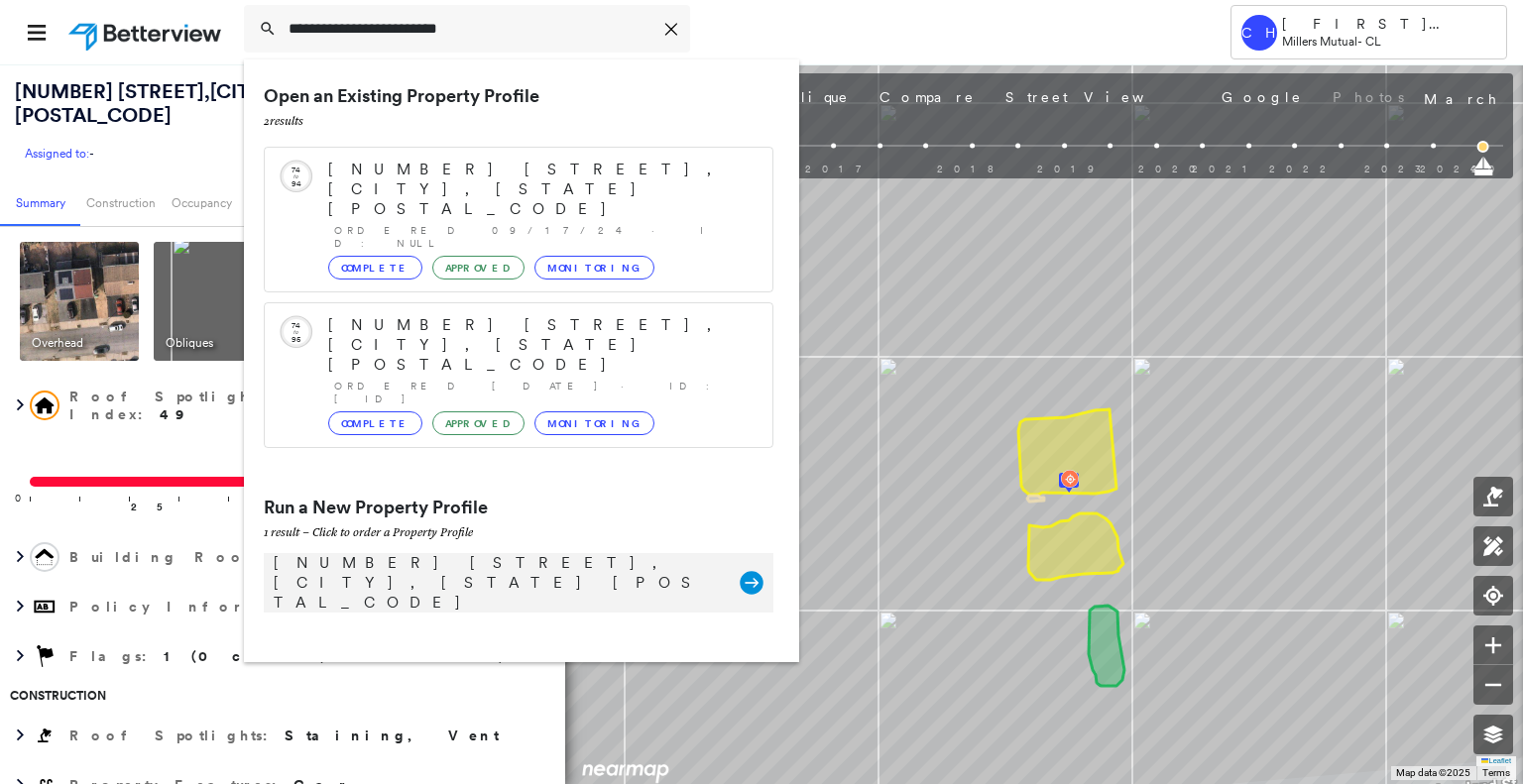 type on "**********" 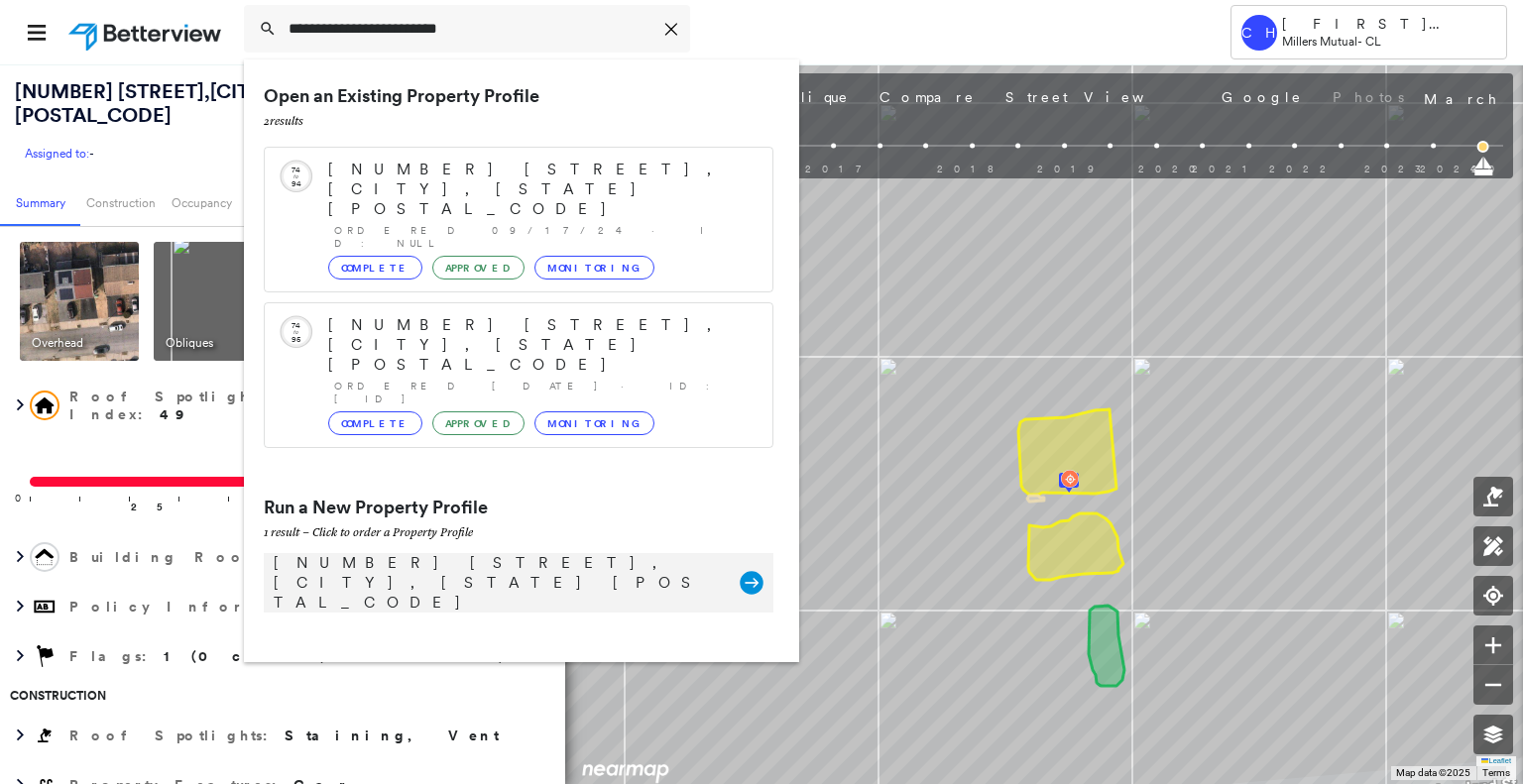 click on "[NUMBER] [STREET], [CITY], [STATE] [POSTAL_CODE]" at bounding box center [497, 583] 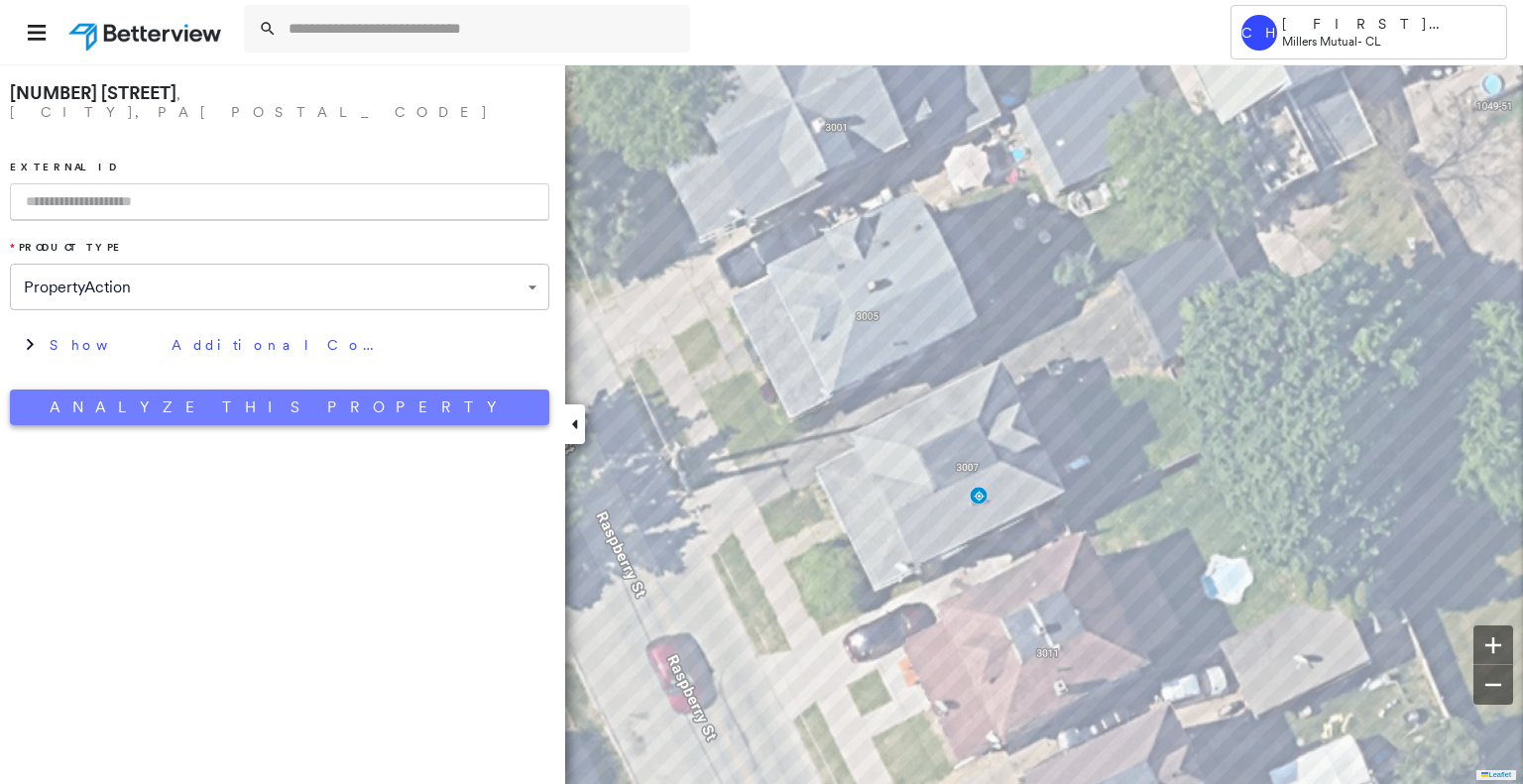 click on "Analyze This Property" at bounding box center (280, 407) 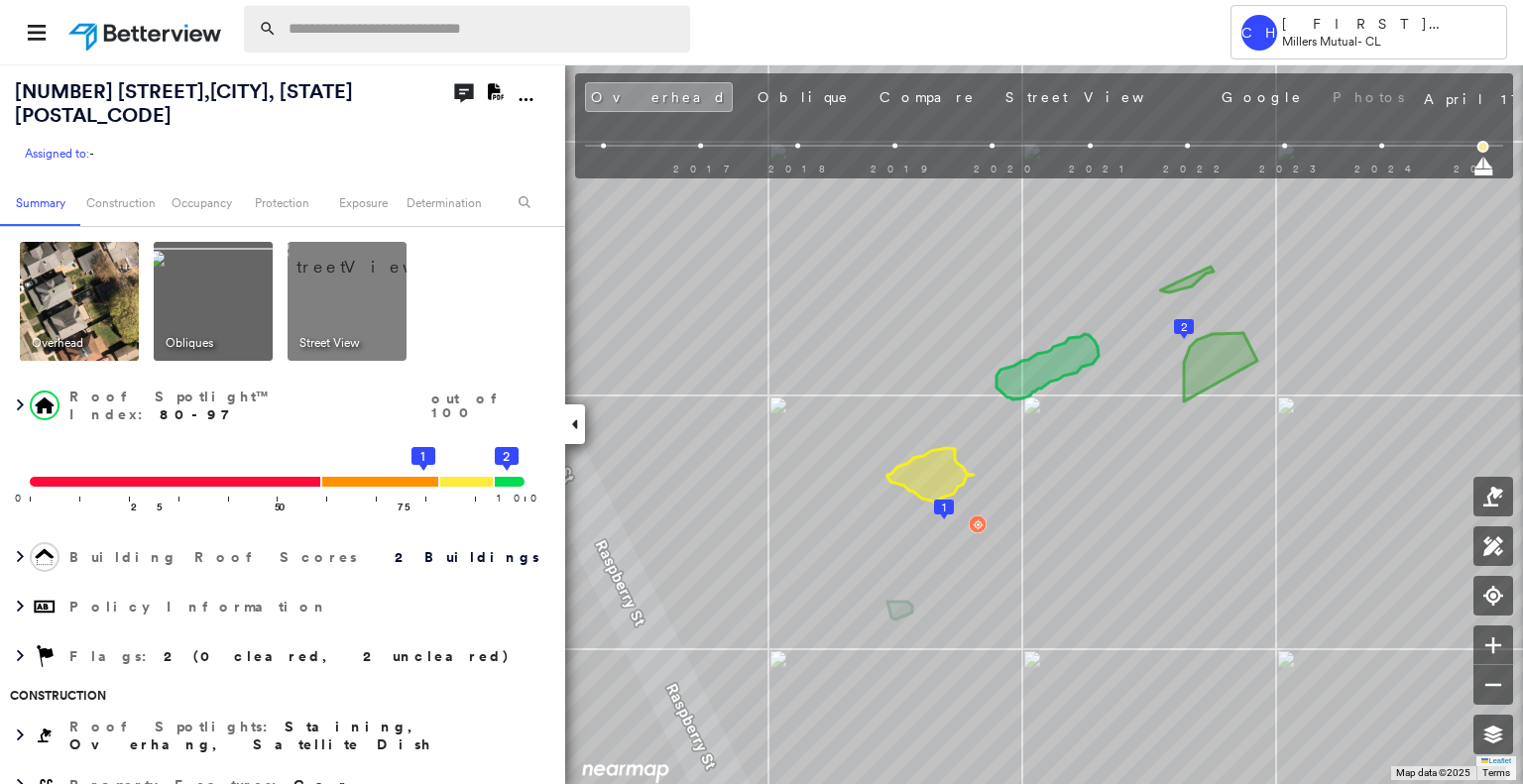 click at bounding box center (483, 29) 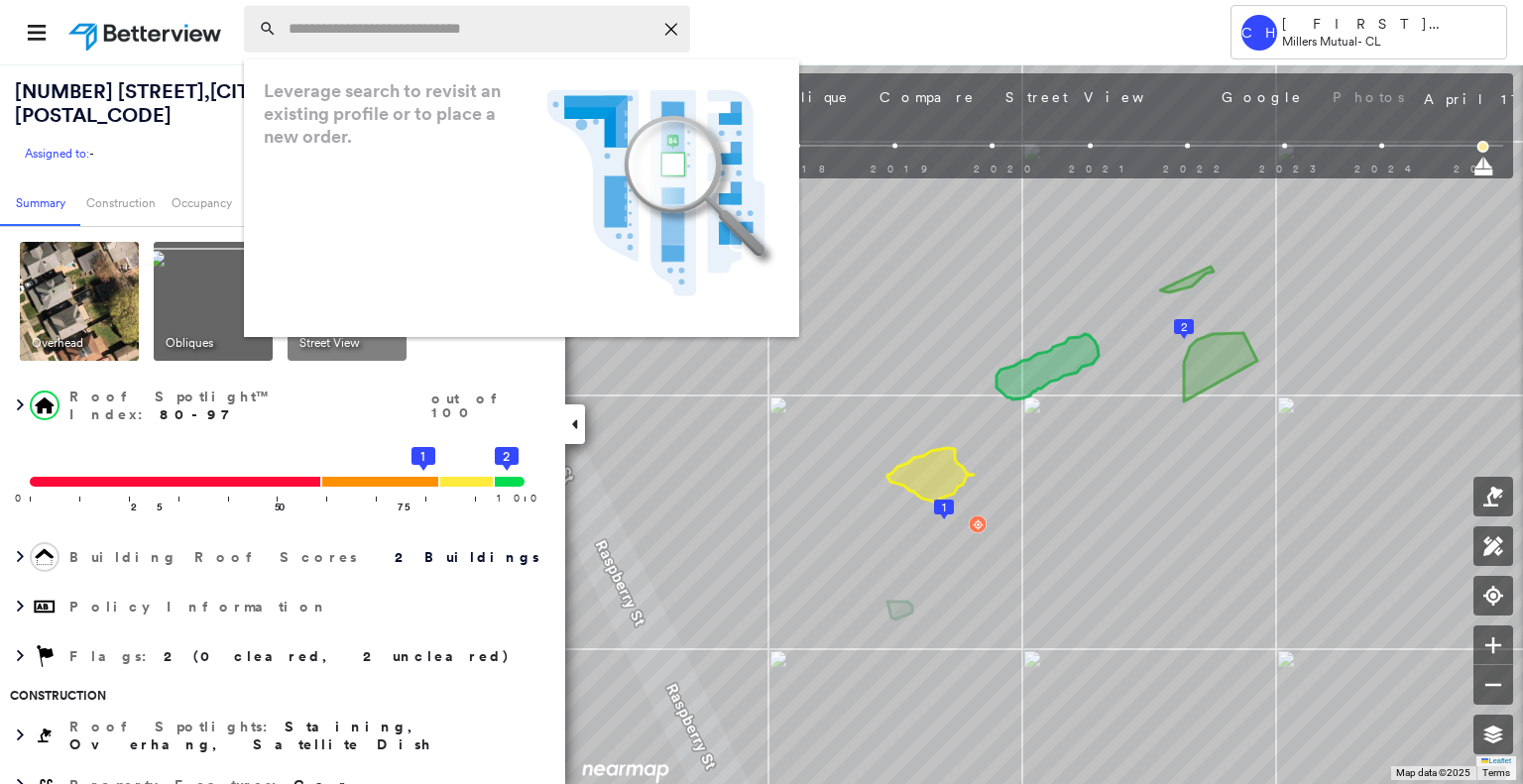 click at bounding box center [470, 29] 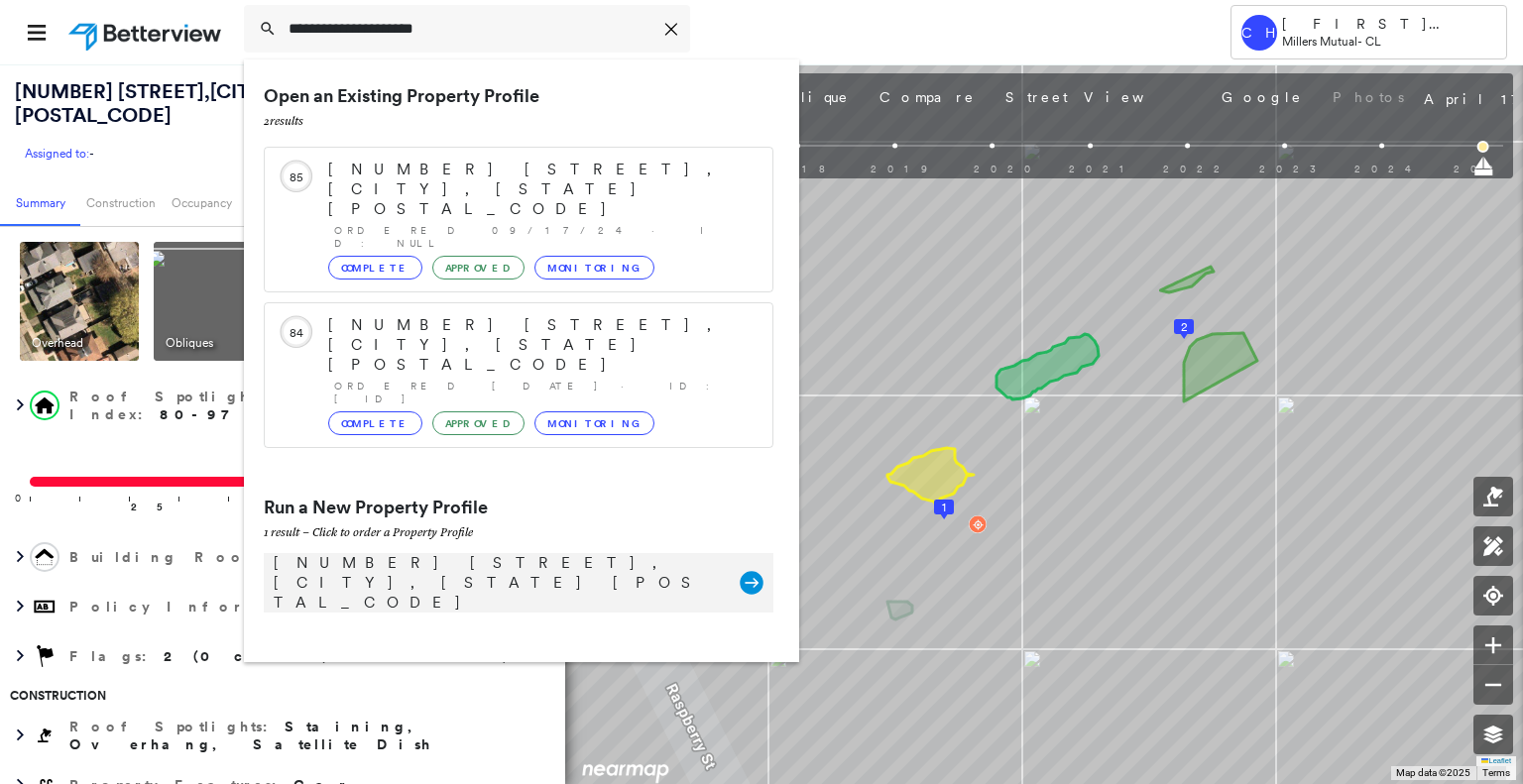 type on "**********" 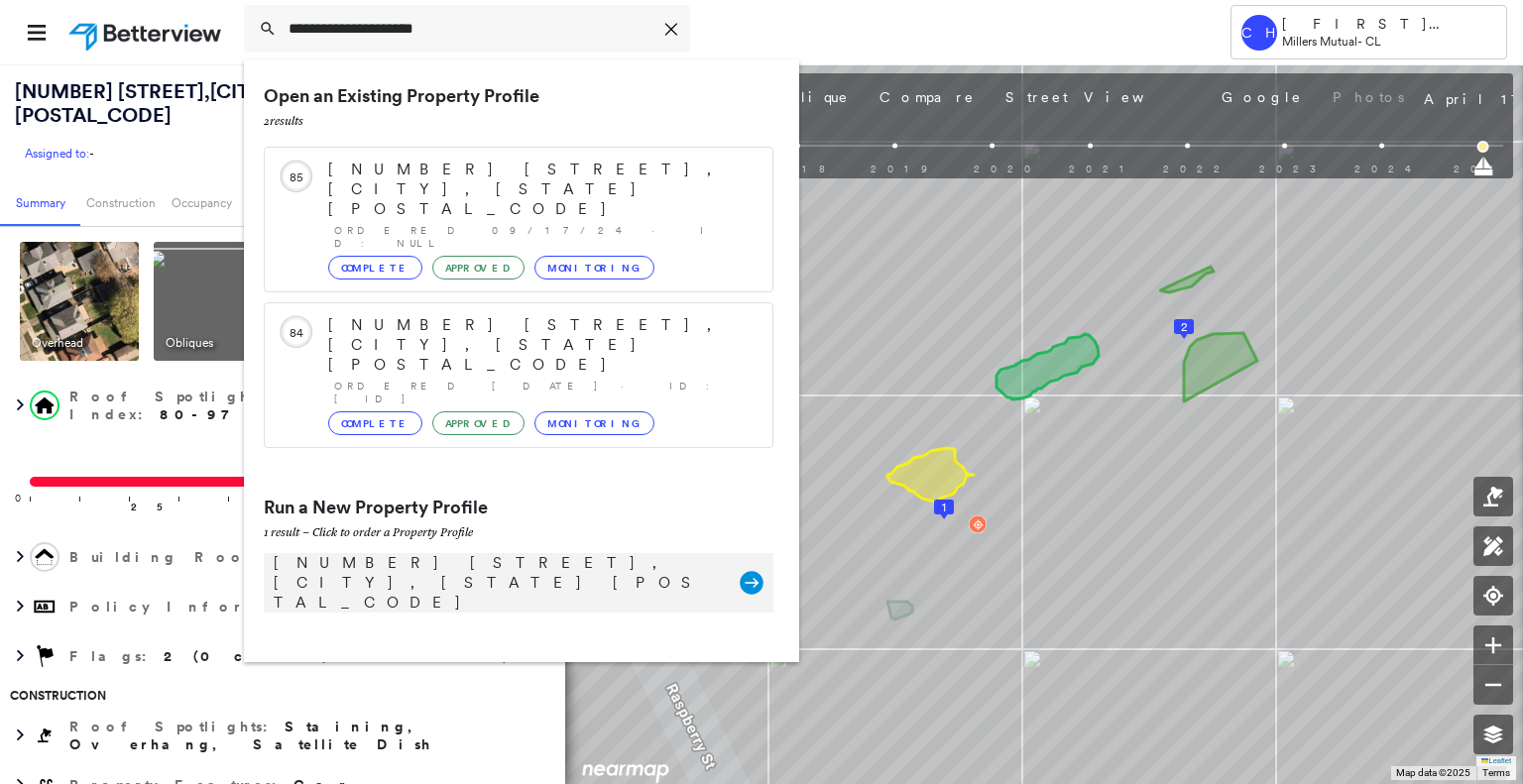 click on "[NUMBER] [STREET], [CITY], [STATE] [POSTAL_CODE]" at bounding box center (497, 583) 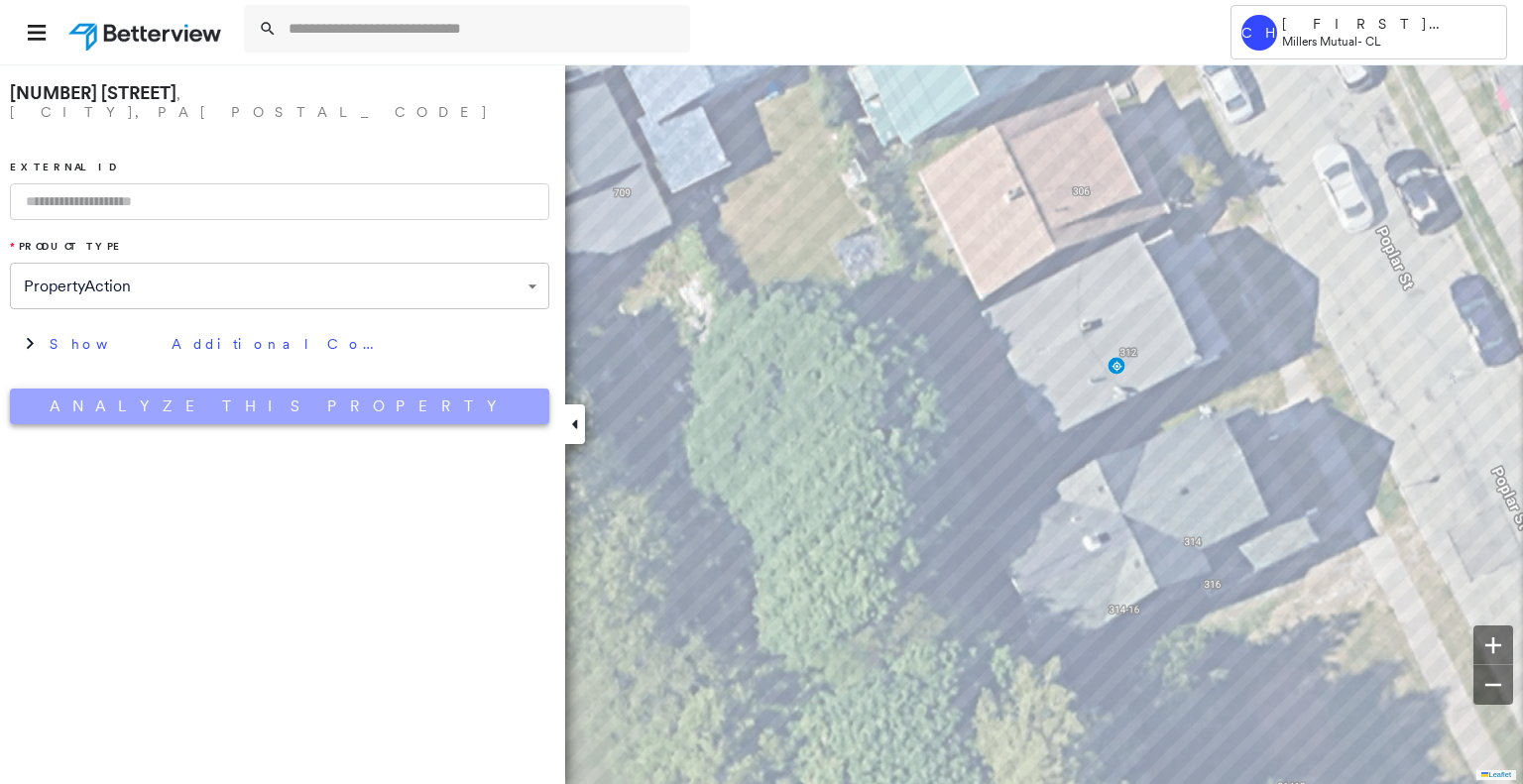 click on "Analyze This Property" at bounding box center (280, 406) 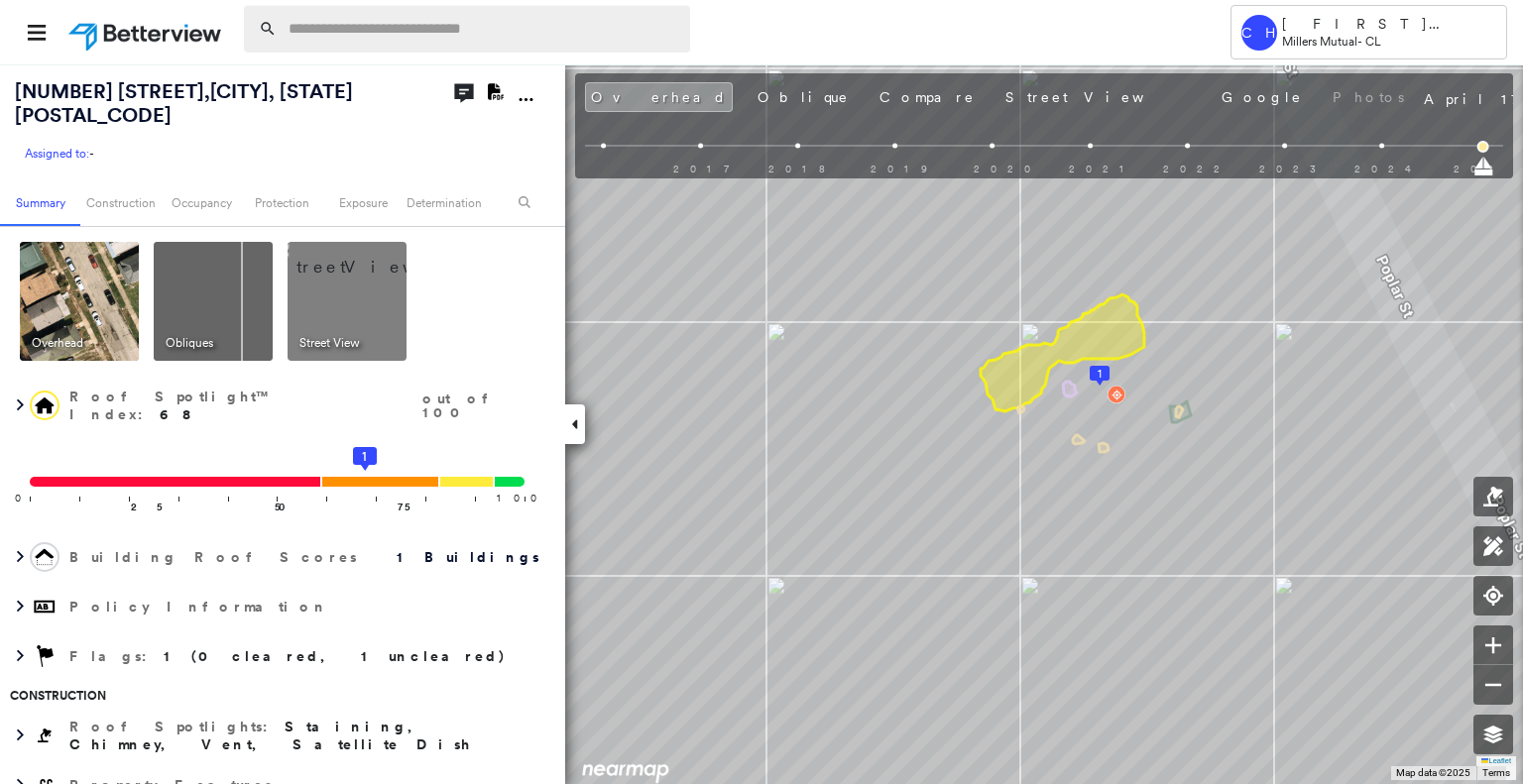 click at bounding box center [483, 29] 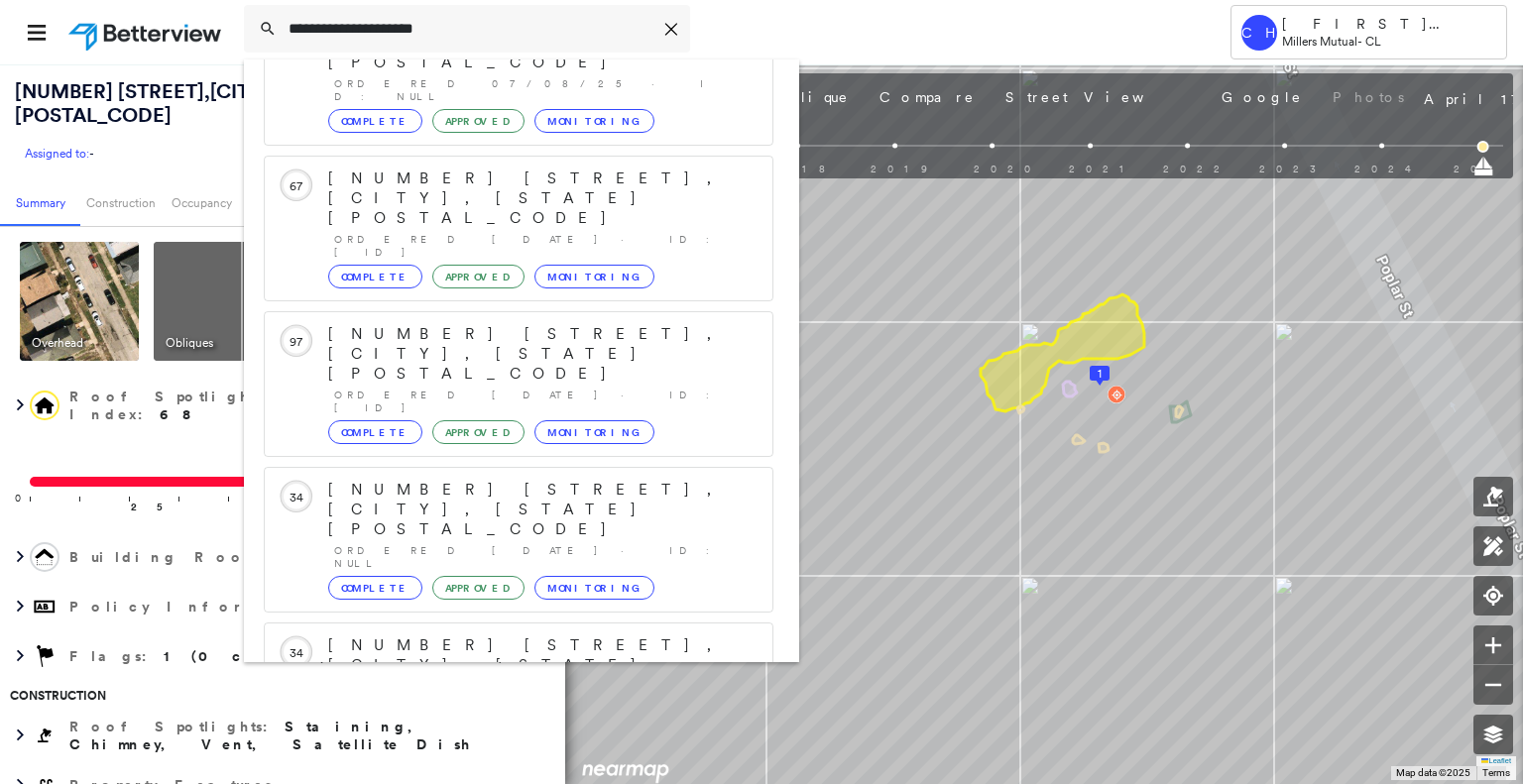 scroll, scrollTop: 206, scrollLeft: 0, axis: vertical 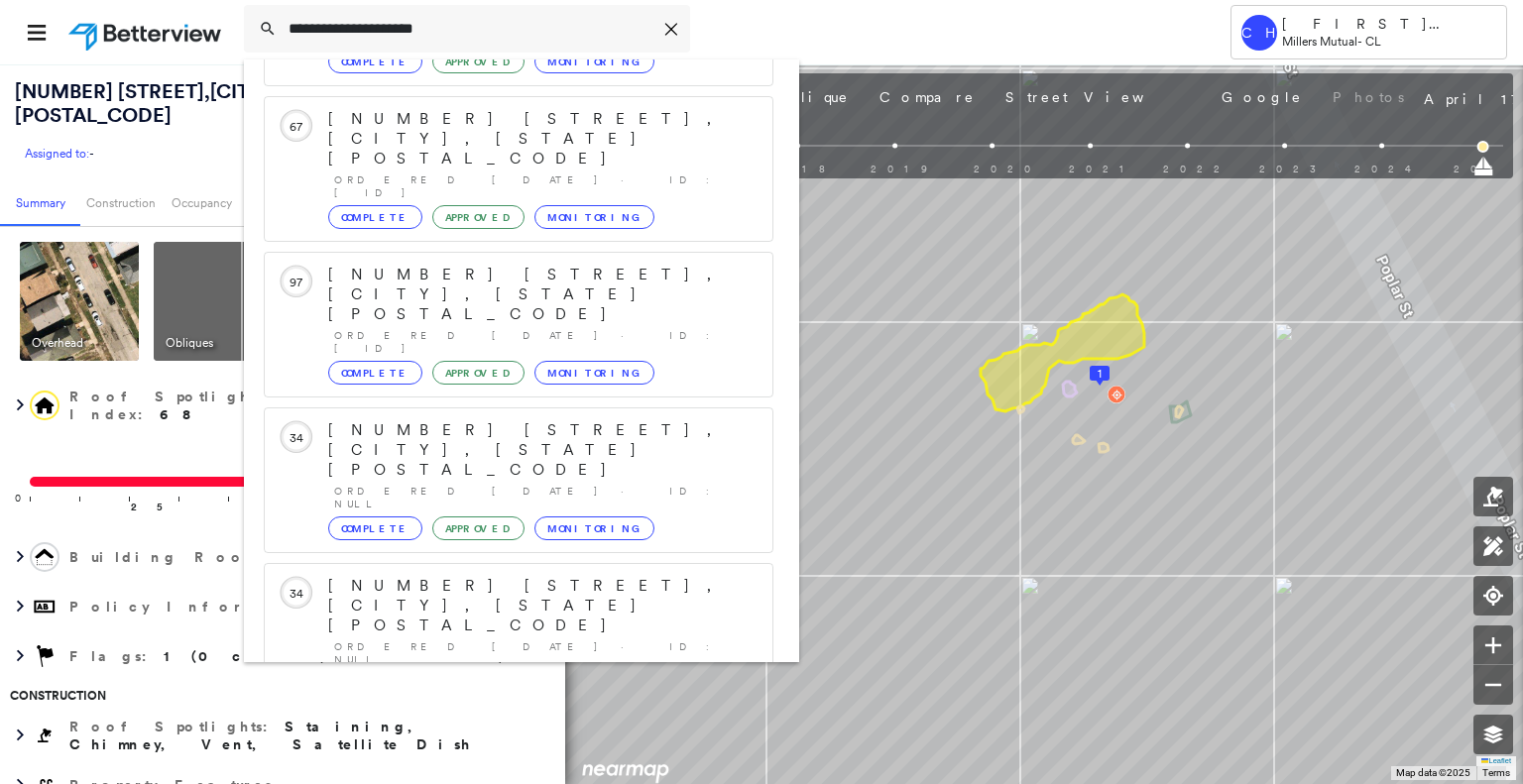 type on "**********" 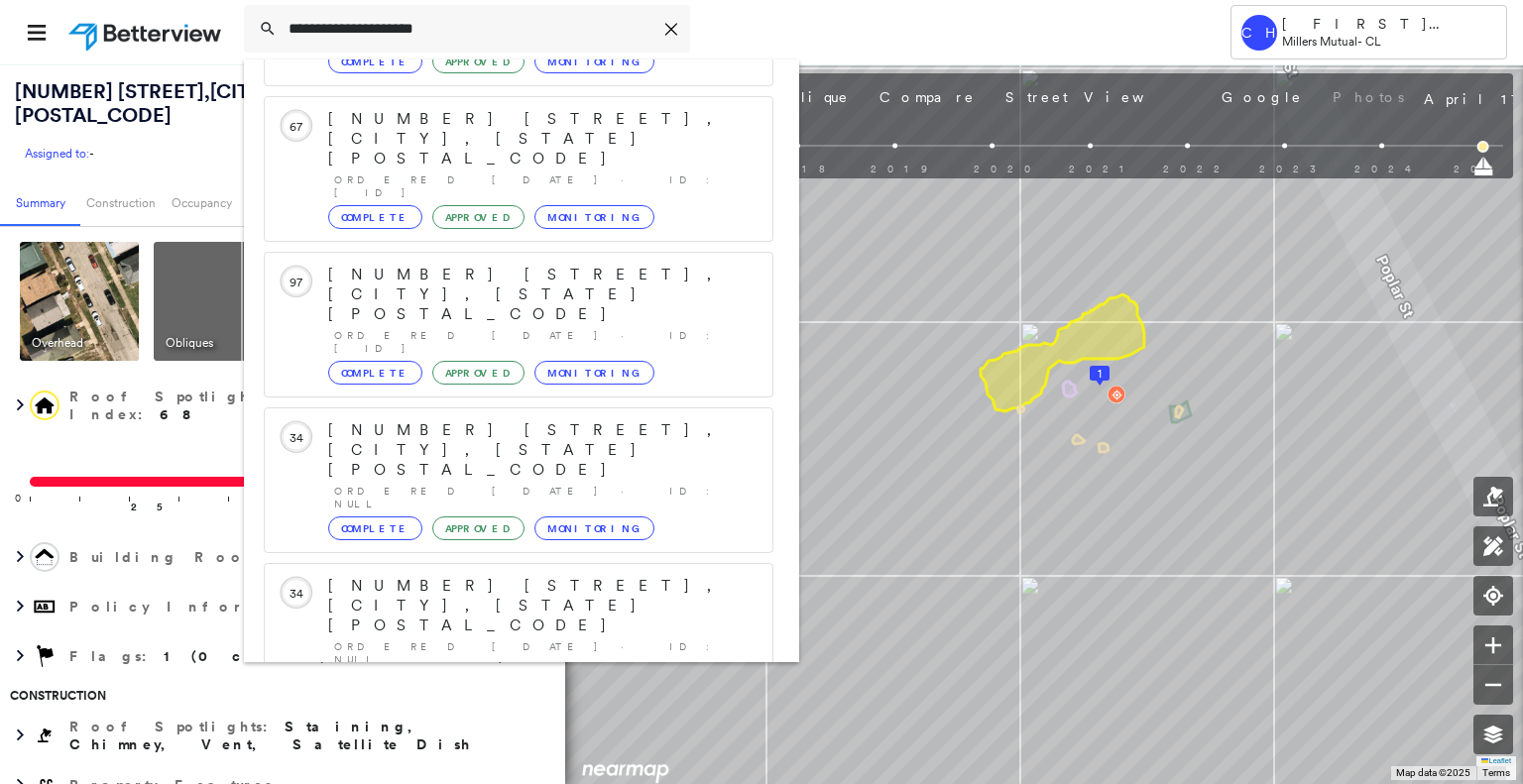 click on "[NUMBER] [STREET], [CITY], [STATE] [POSTAL_CODE]" at bounding box center [497, 895] 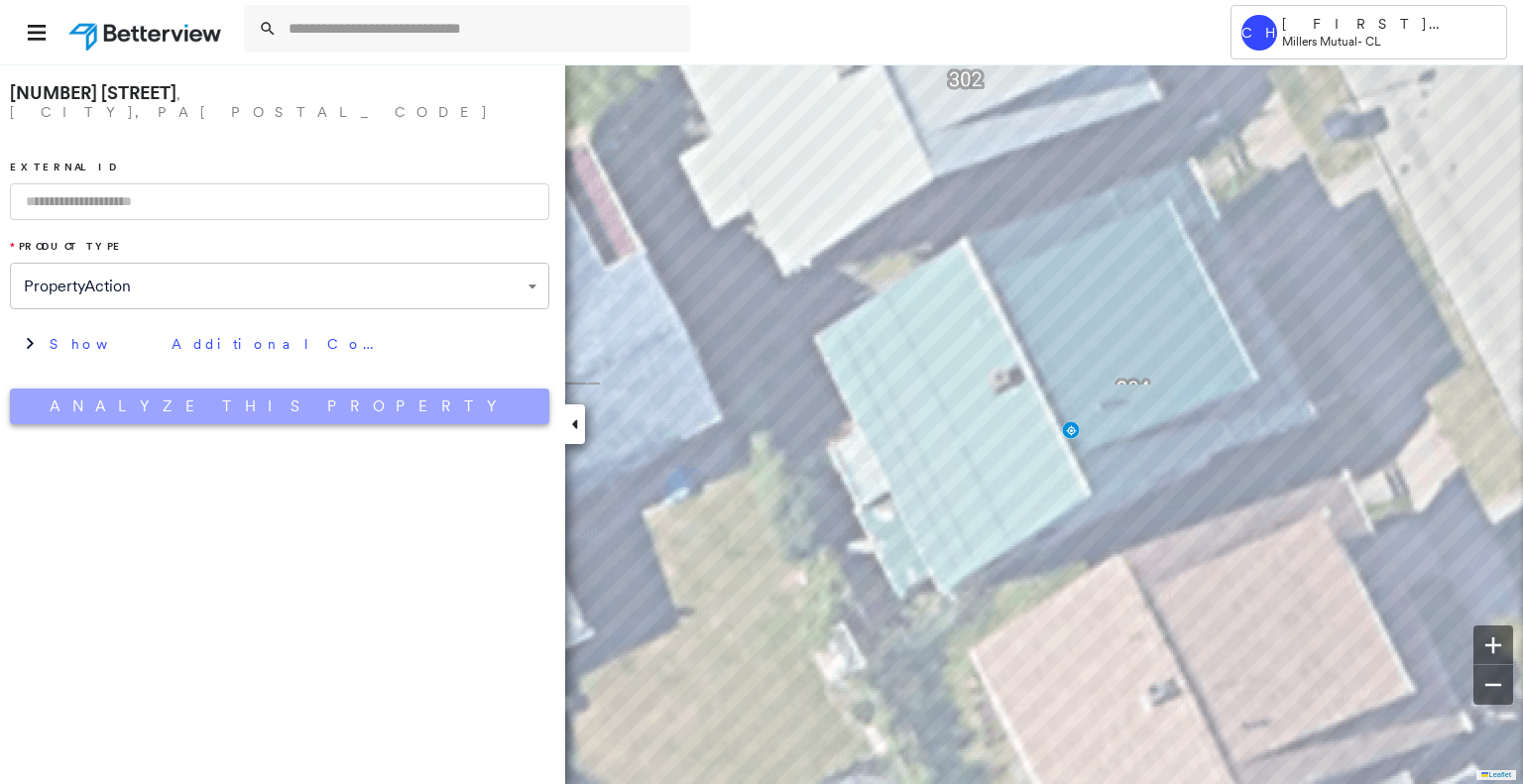 click on "Analyze This Property" at bounding box center [280, 406] 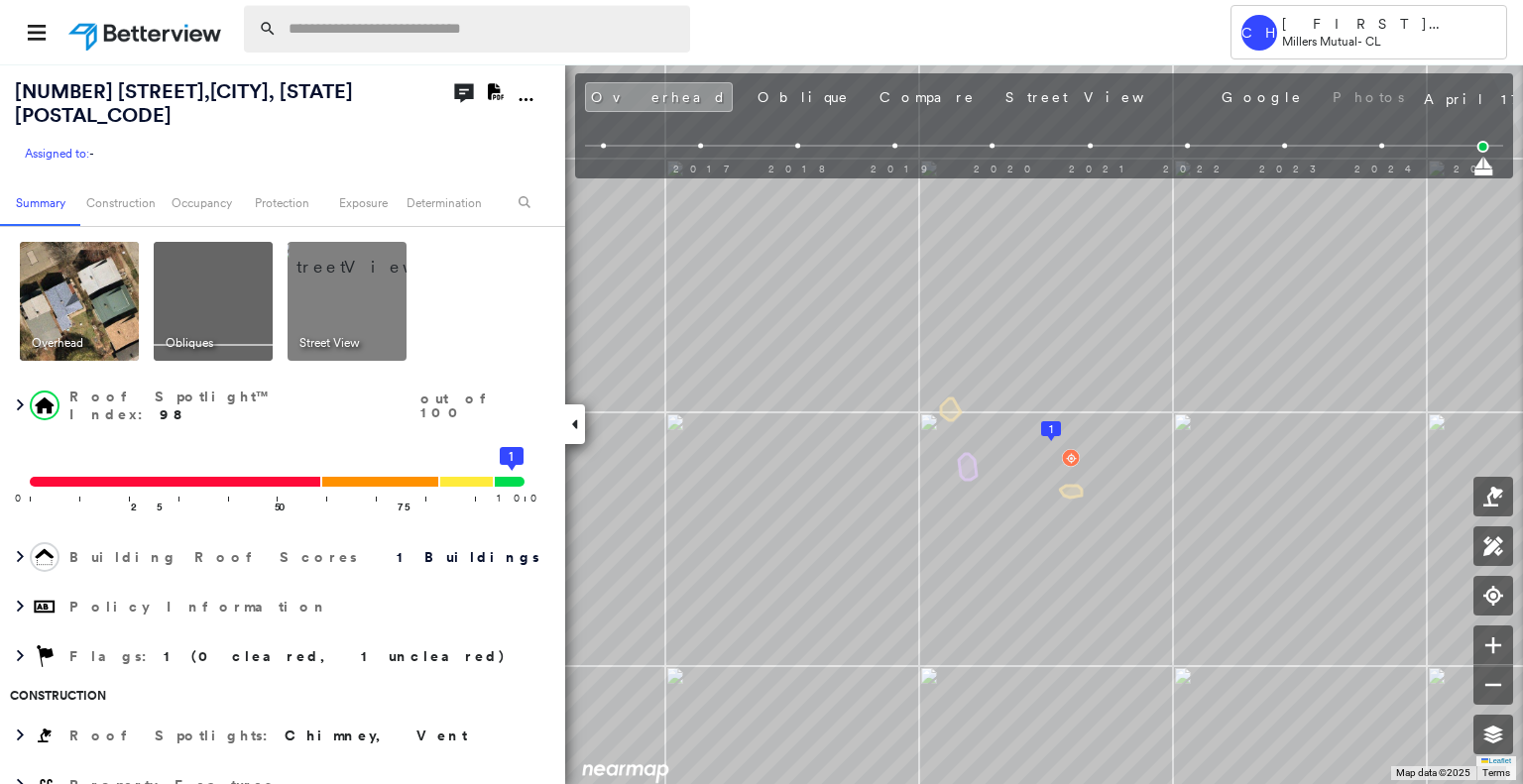 click at bounding box center [483, 29] 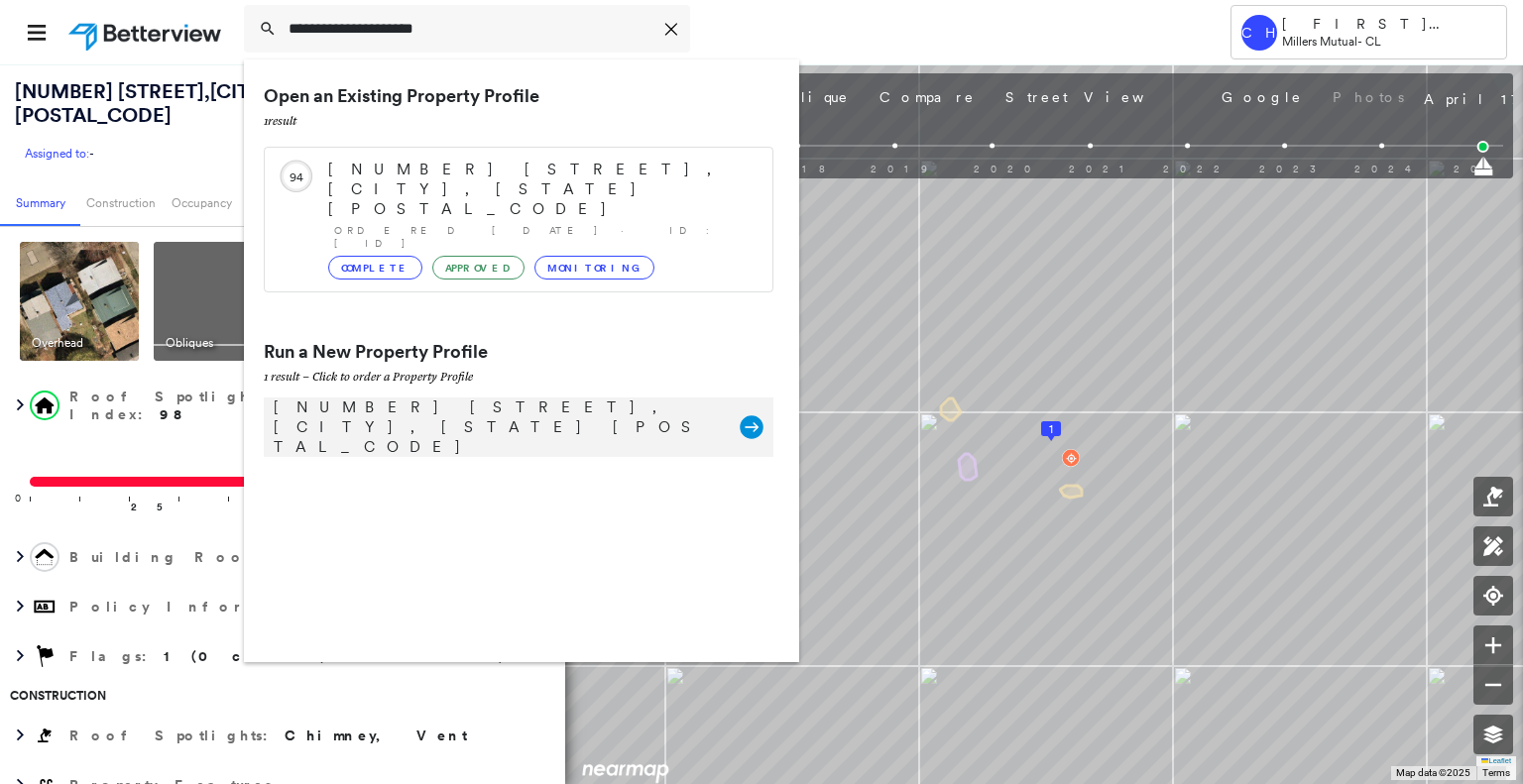 type on "**********" 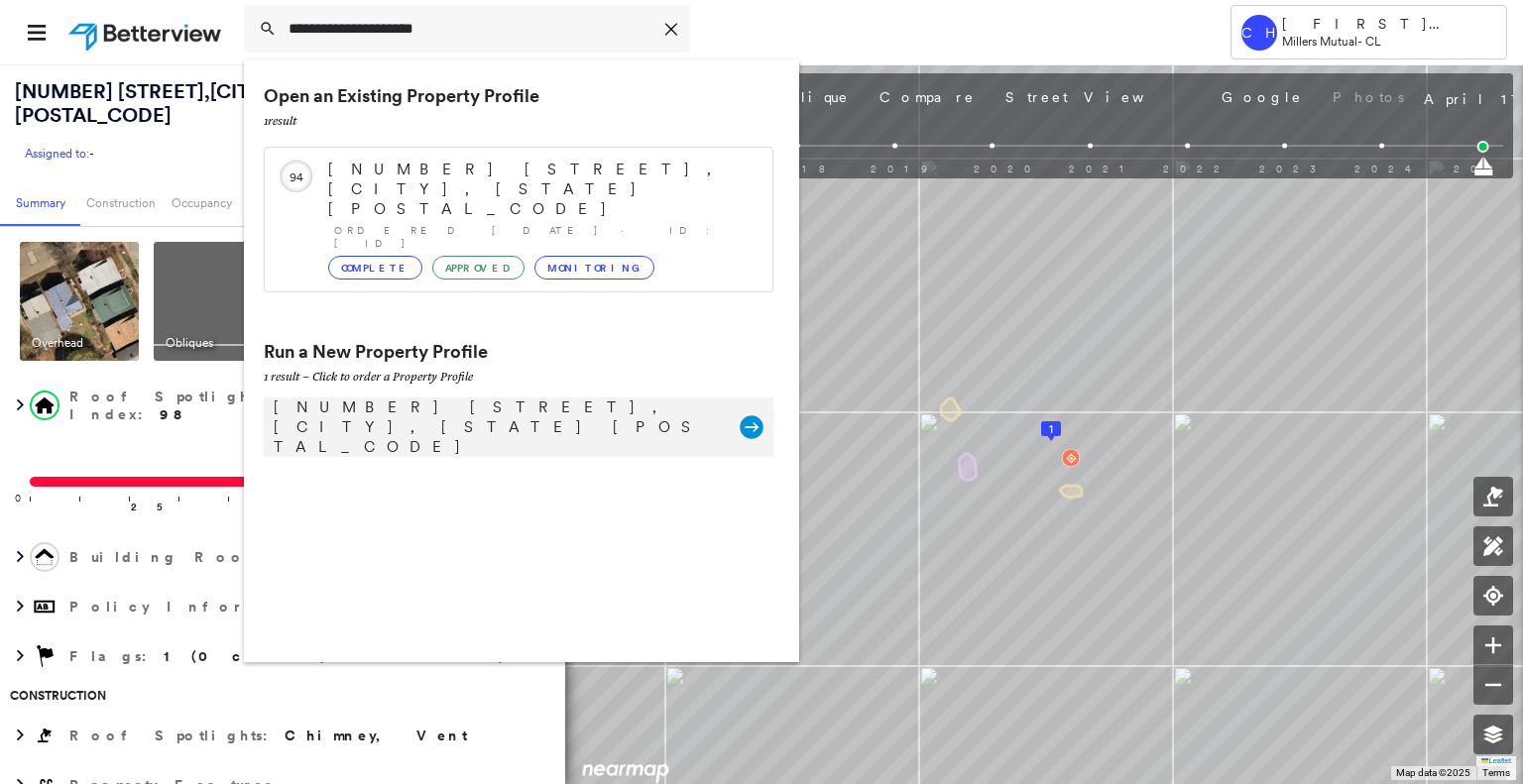 click on "[NUMBER] [STREET], [CITY], [STATE] [POSTAL_CODE]" at bounding box center (497, 427) 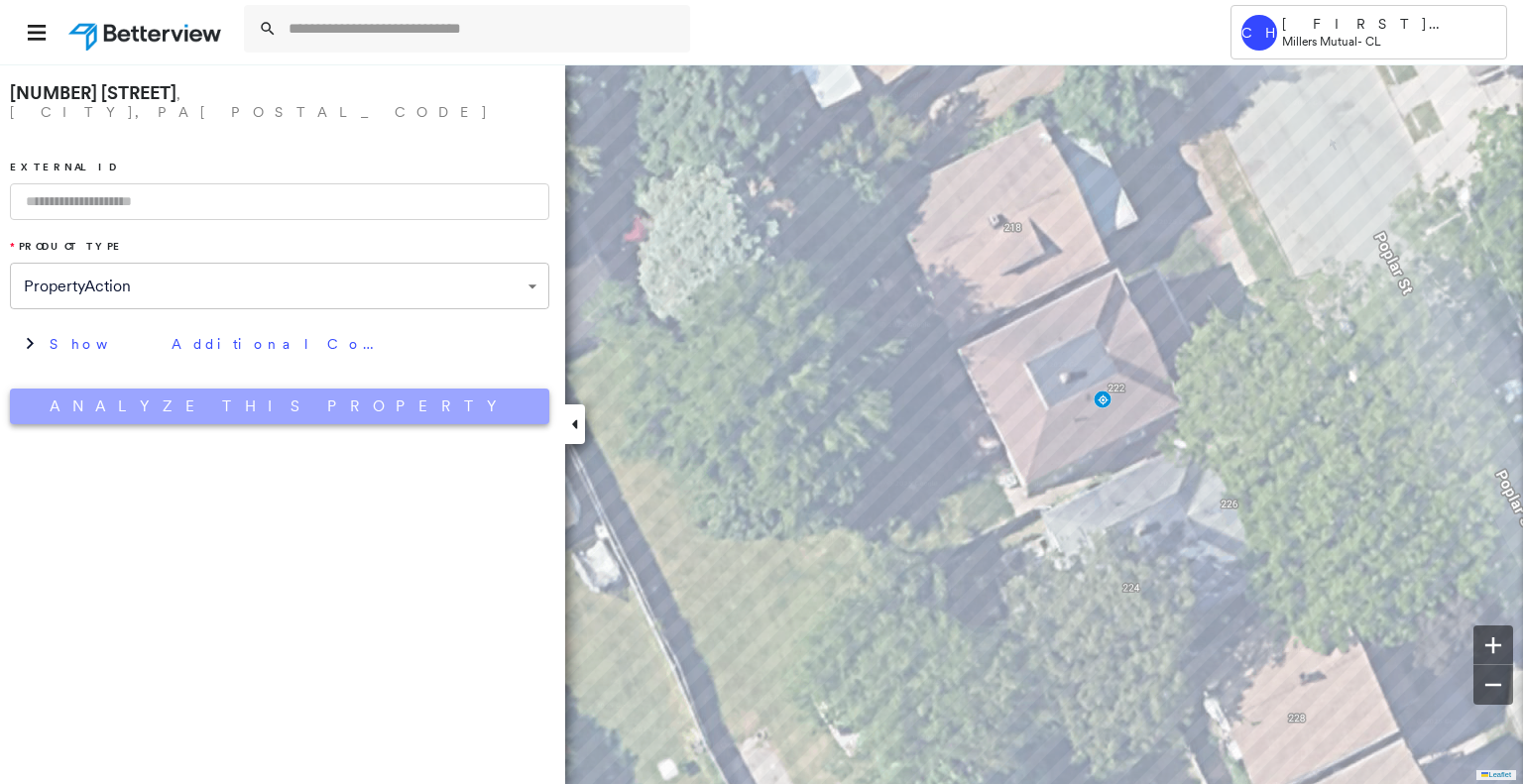 click on "Analyze This Property" at bounding box center (280, 406) 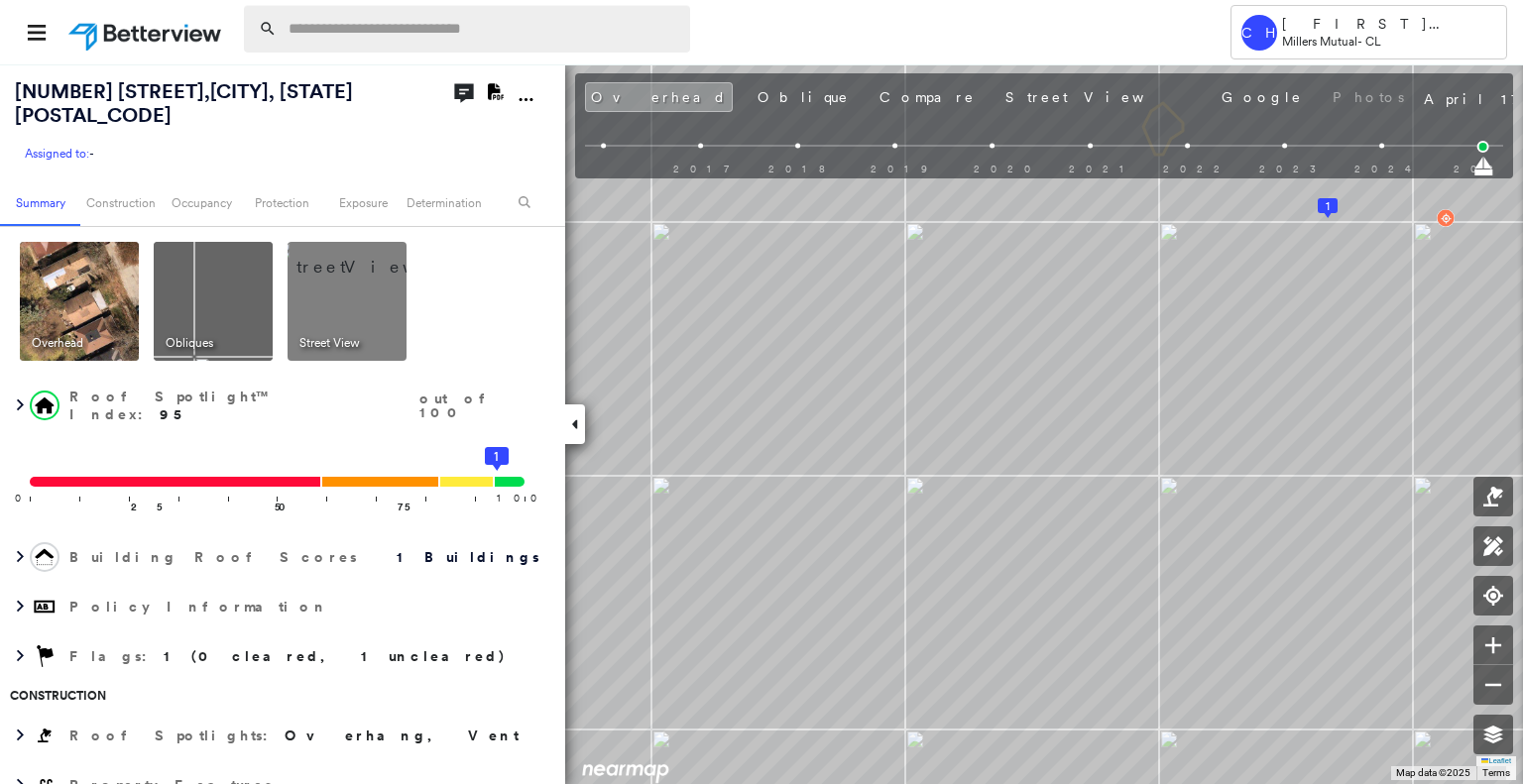 click at bounding box center [483, 29] 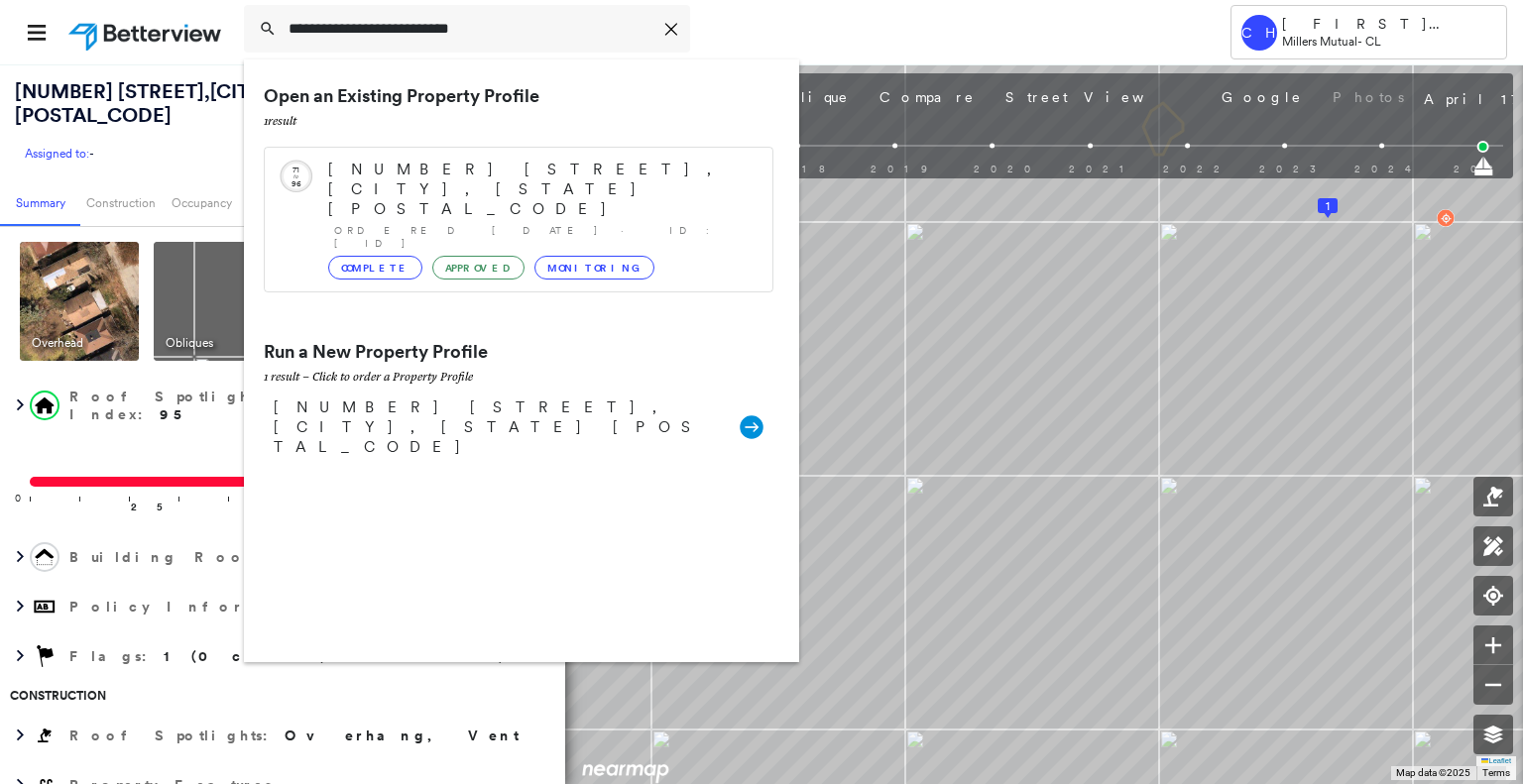 type on "**********" 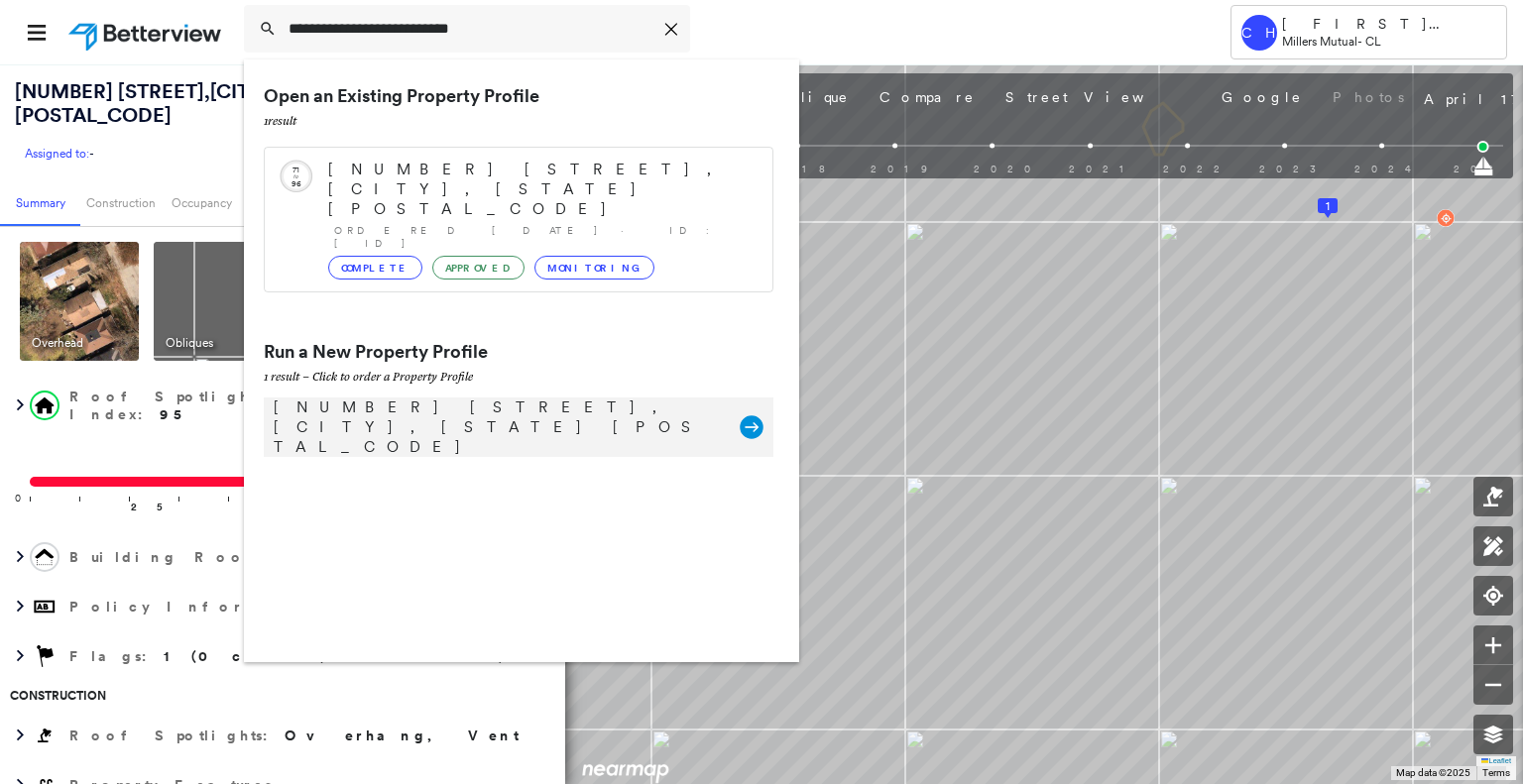 click on "[NUMBER] [STREET], [CITY], [STATE] [POSTAL_CODE]" at bounding box center (497, 427) 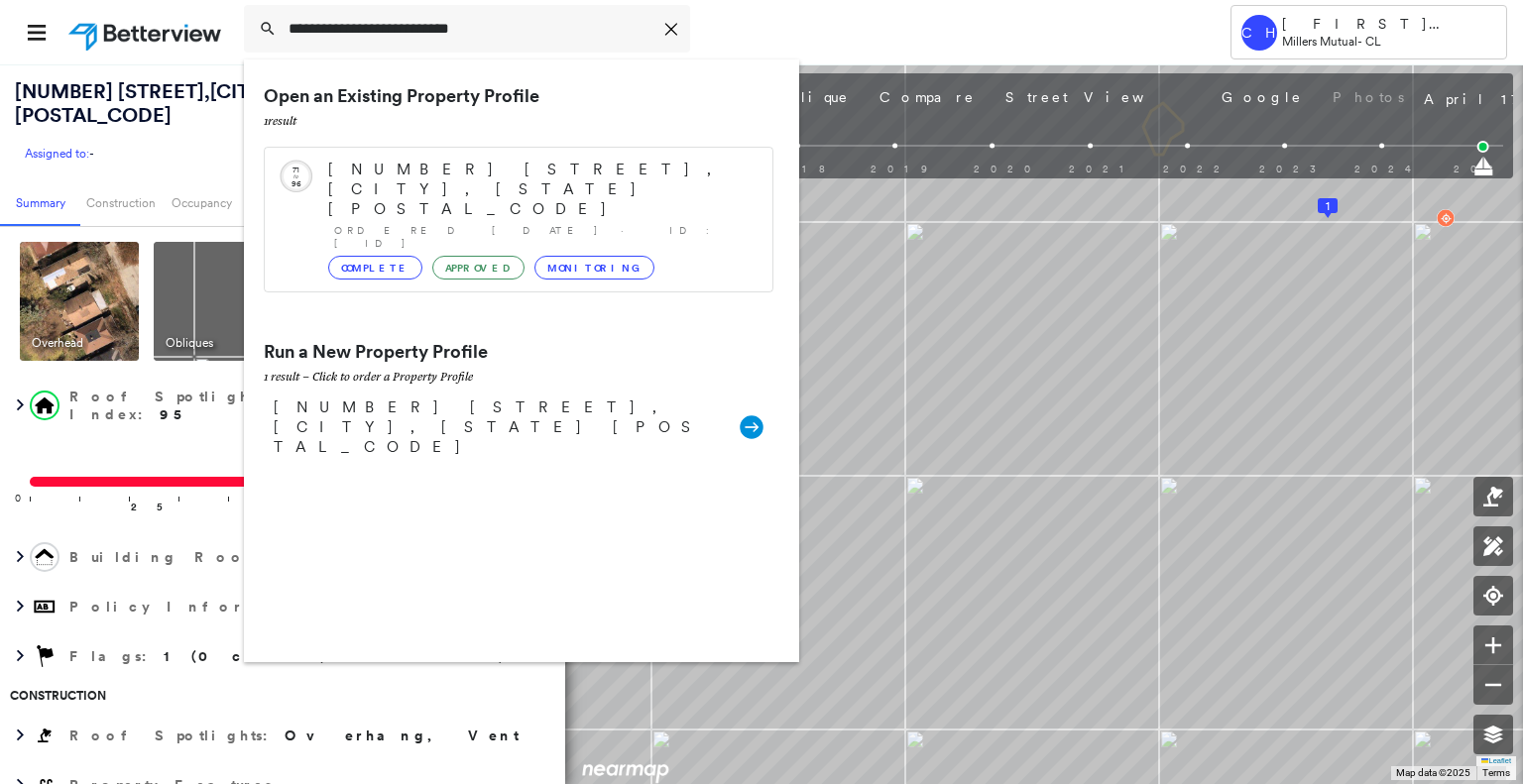 type 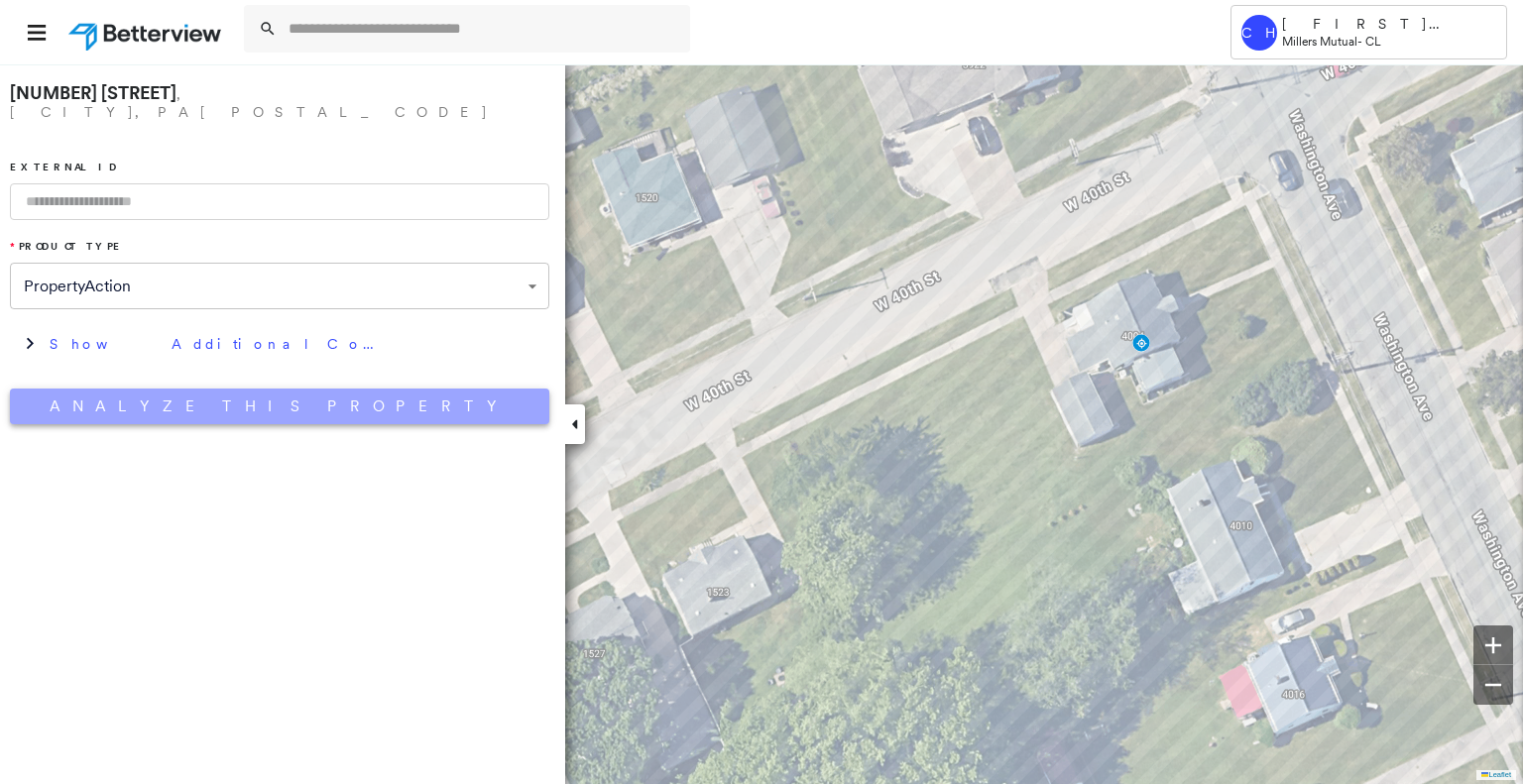 click on "Analyze This Property" at bounding box center [280, 406] 